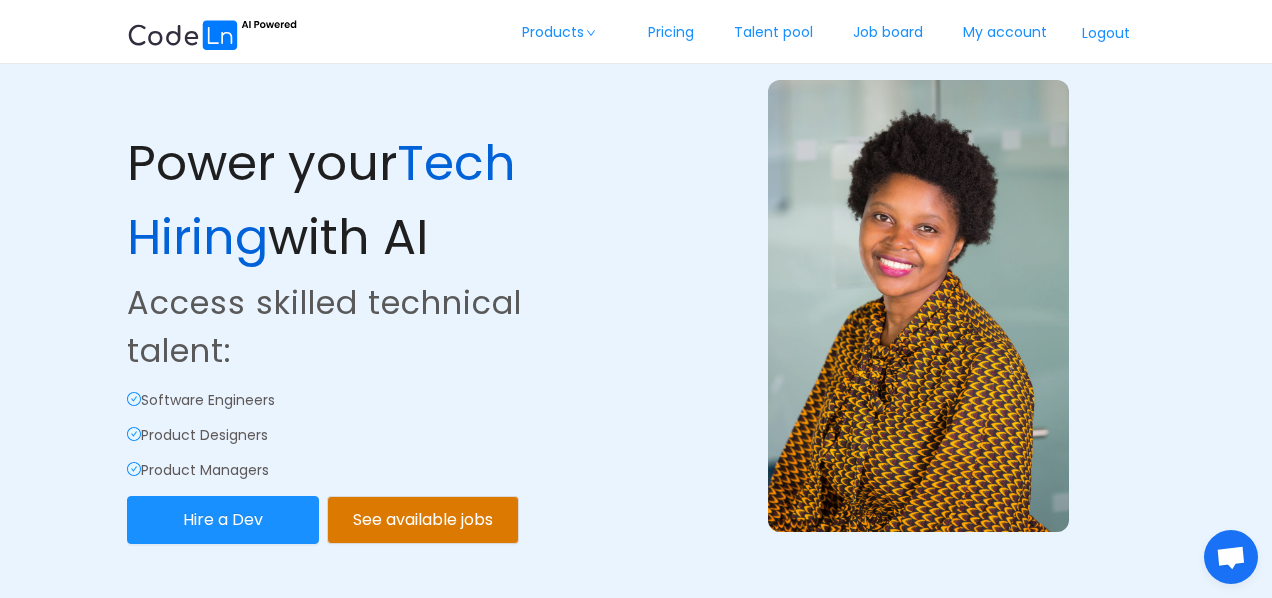 scroll, scrollTop: 0, scrollLeft: 0, axis: both 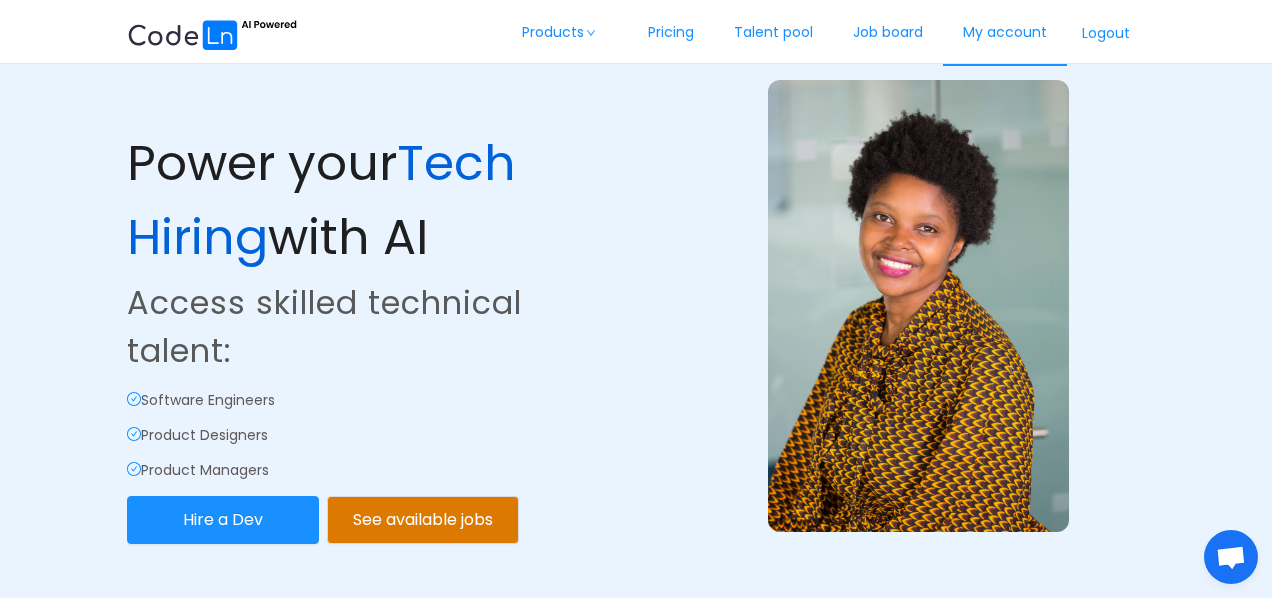 click on "My account" at bounding box center [1005, 33] 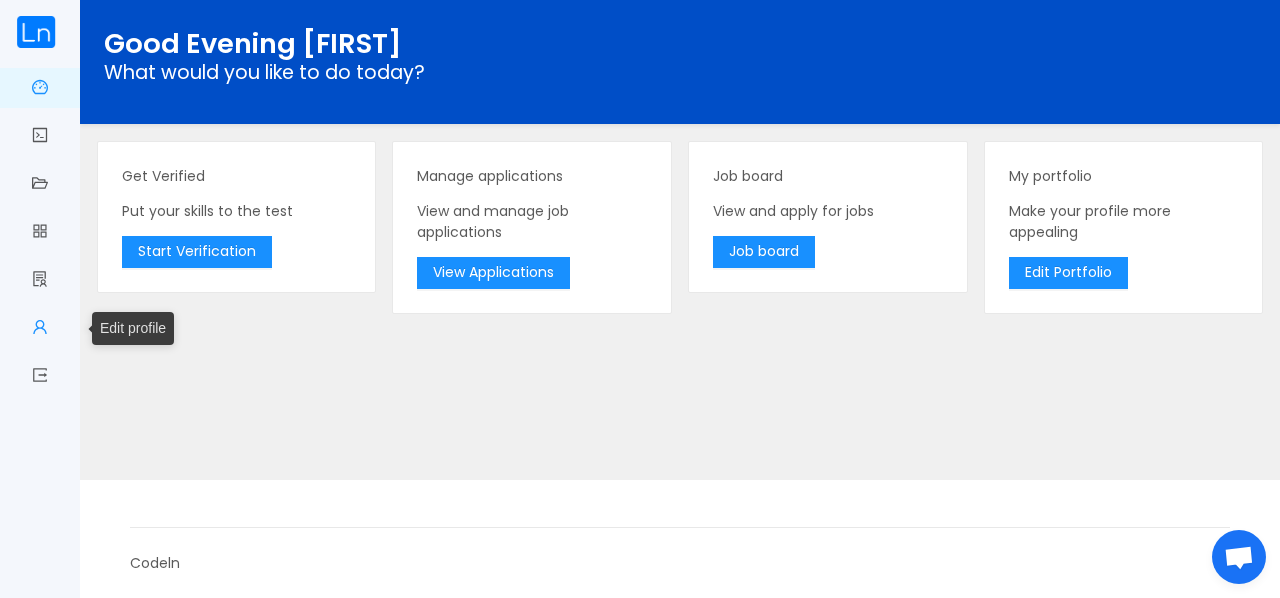 click on "Edit profile" at bounding box center [40, 329] 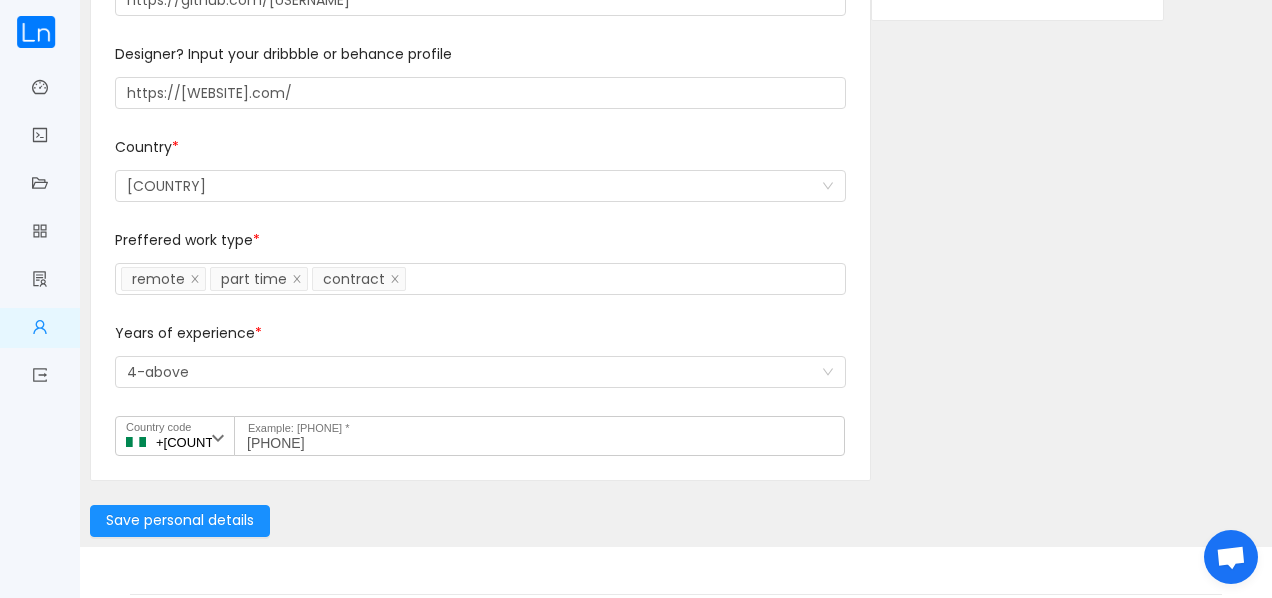 scroll, scrollTop: 349, scrollLeft: 0, axis: vertical 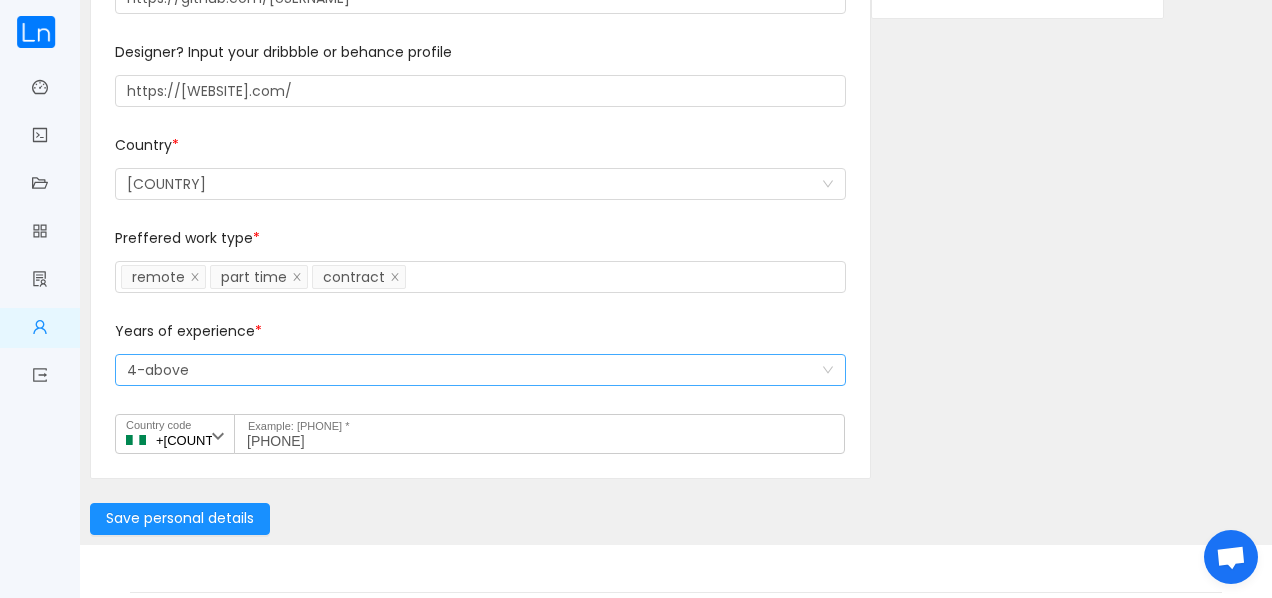 click on "Select a option and change input text above
4-above" at bounding box center [474, 370] 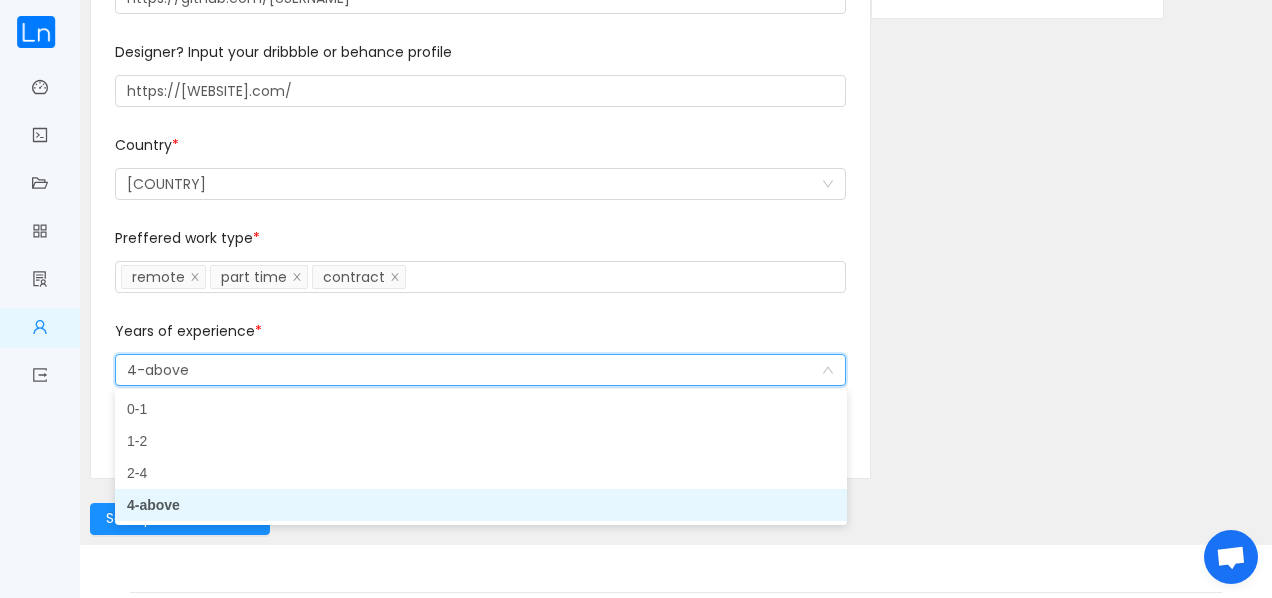 click on "4-above" at bounding box center (481, 505) 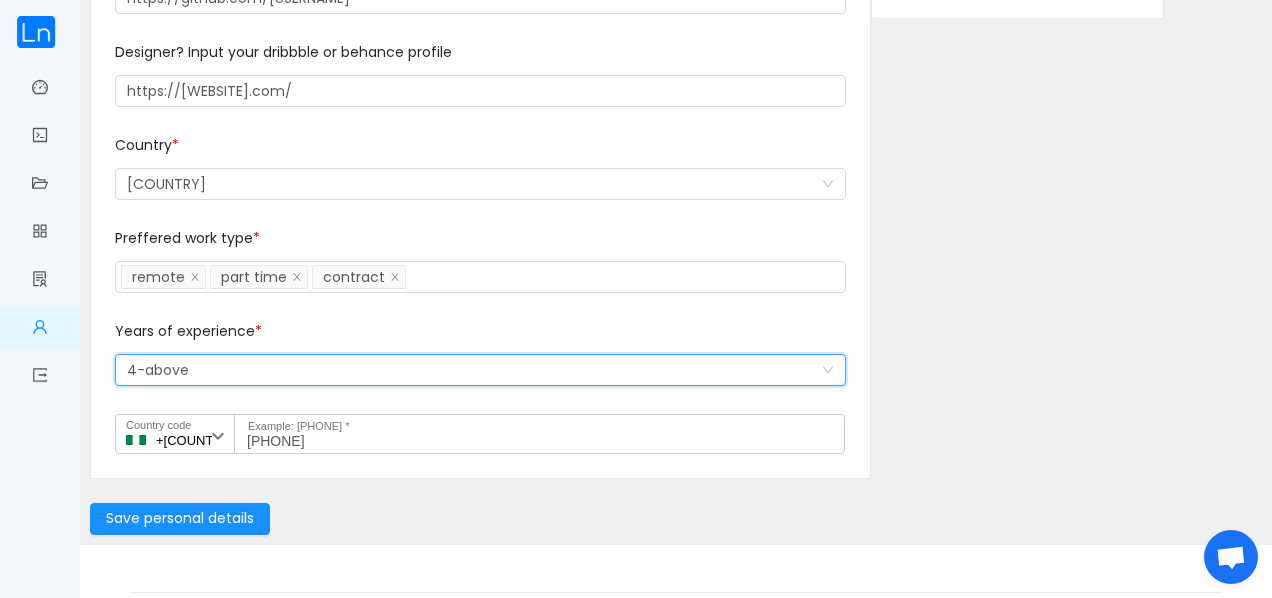 scroll, scrollTop: 0, scrollLeft: 0, axis: both 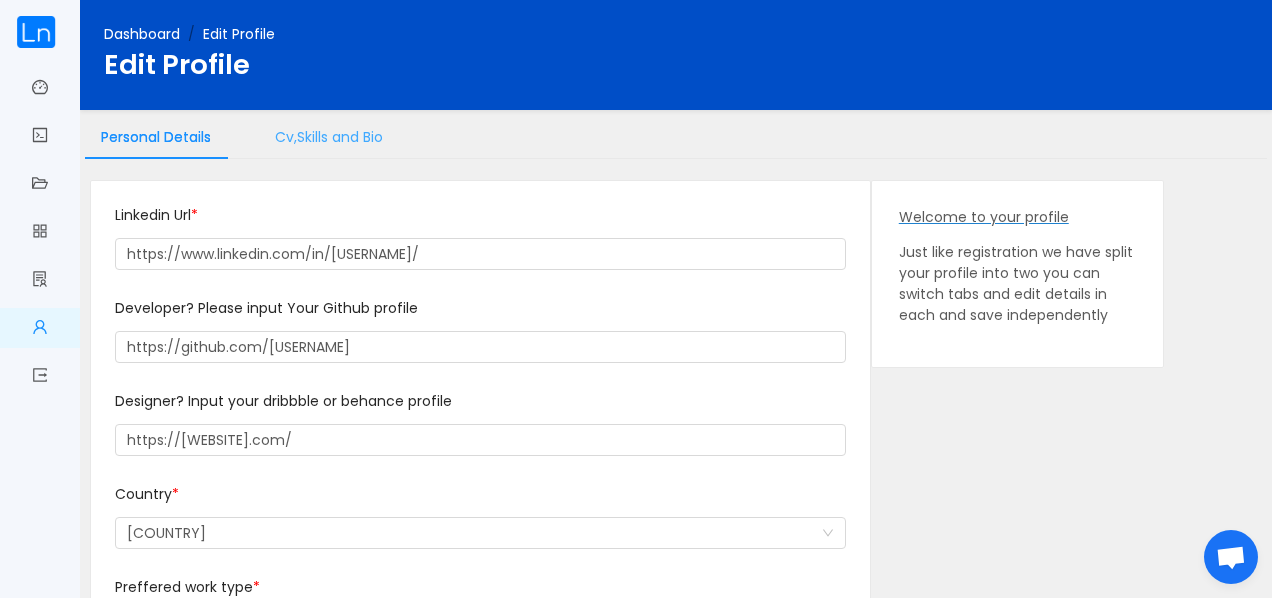 click on "Cv,Skills and Bio" at bounding box center (329, 137) 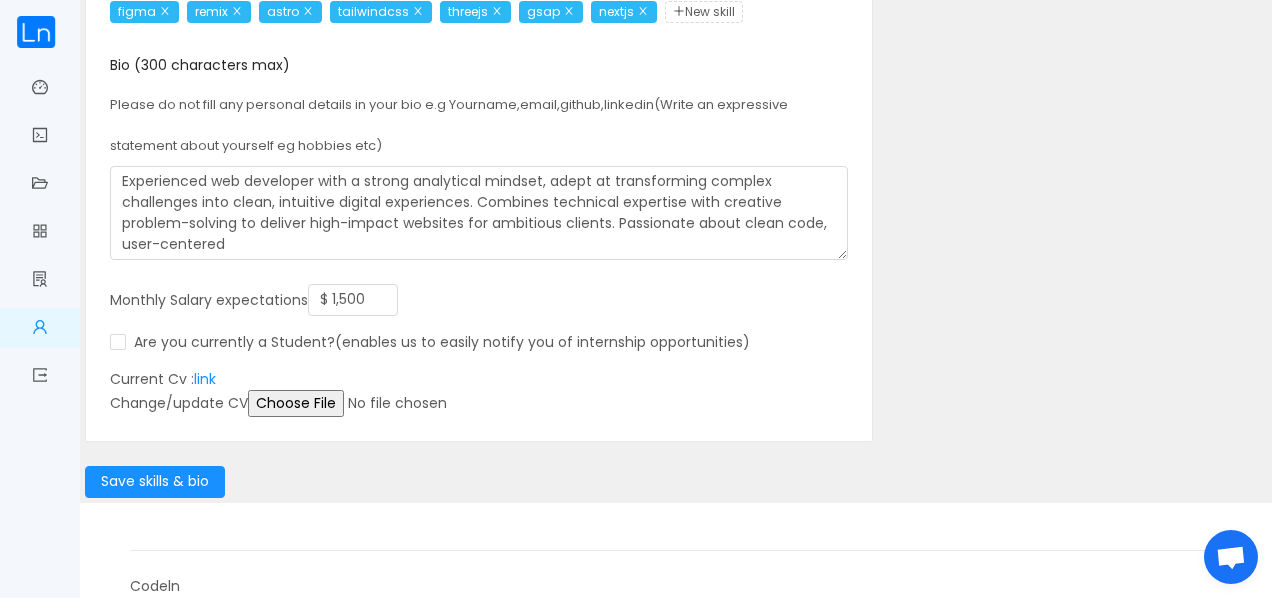 scroll, scrollTop: 280, scrollLeft: 0, axis: vertical 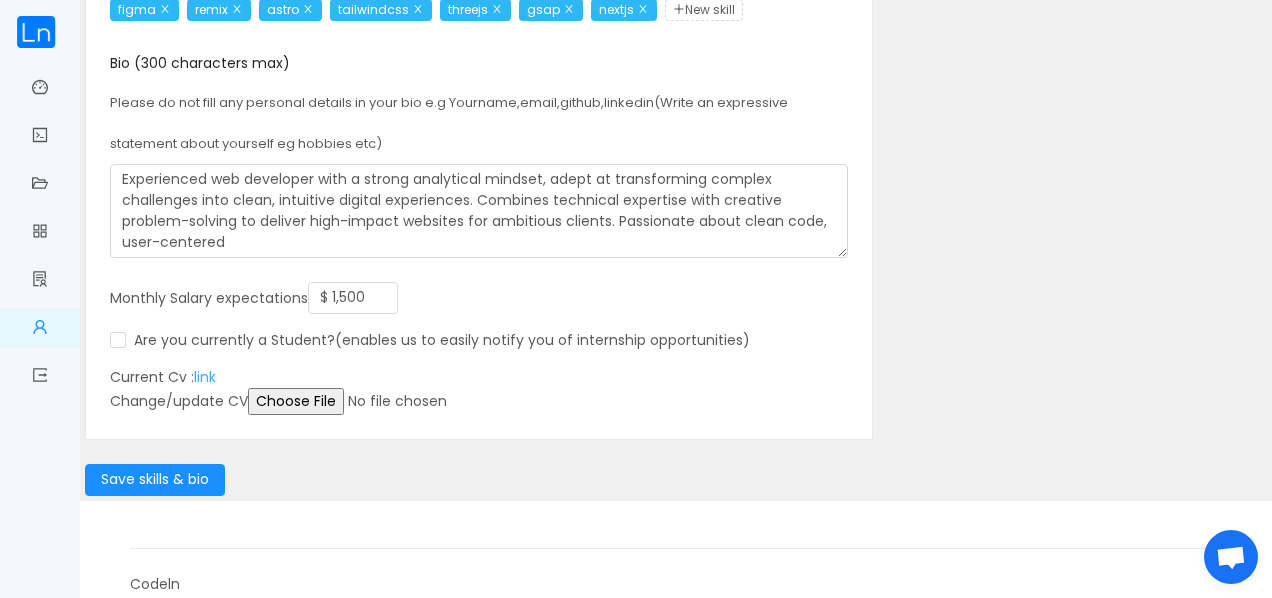 click on "link" at bounding box center (205, 377) 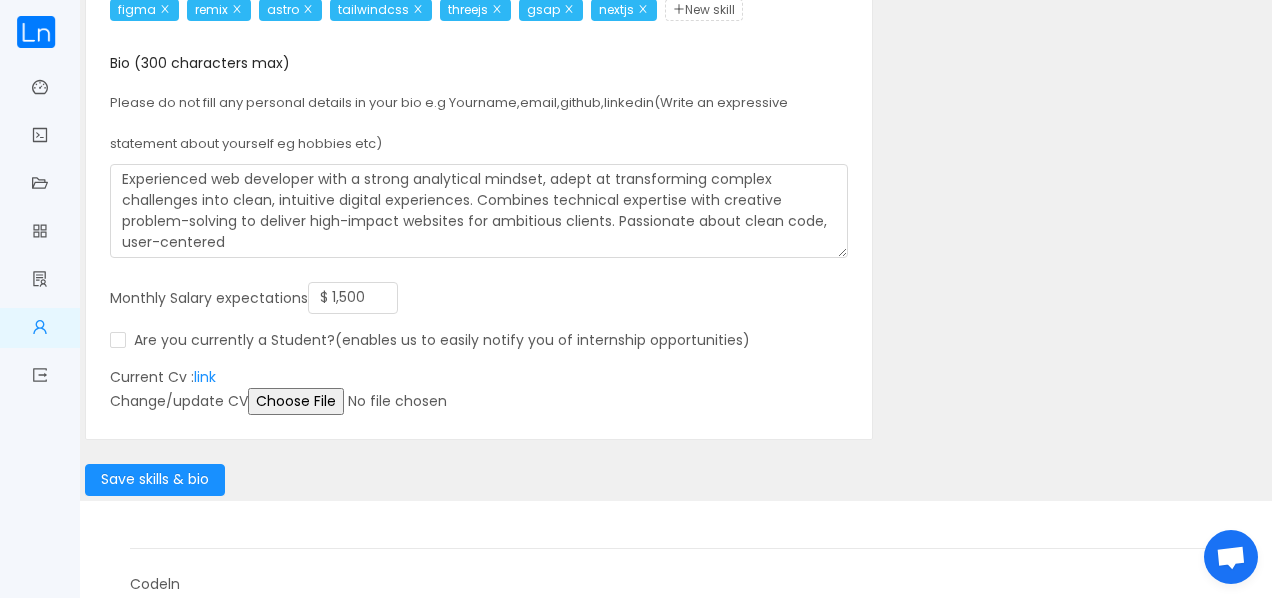 click at bounding box center [401, 401] 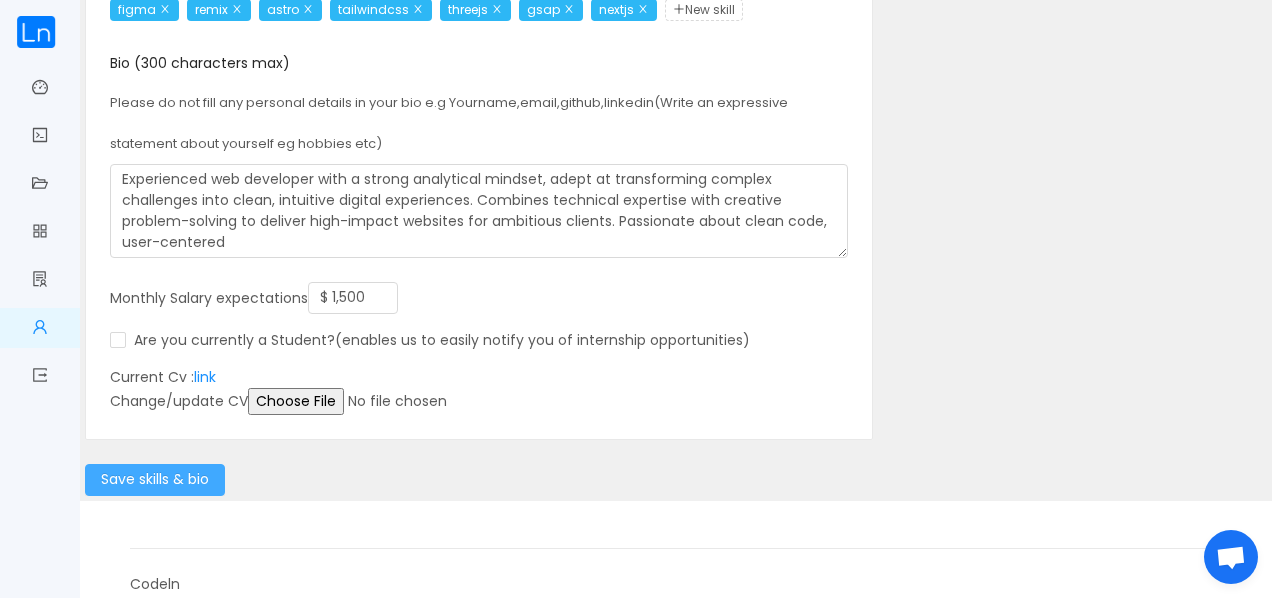 click on "Save skills & bio" at bounding box center (155, 480) 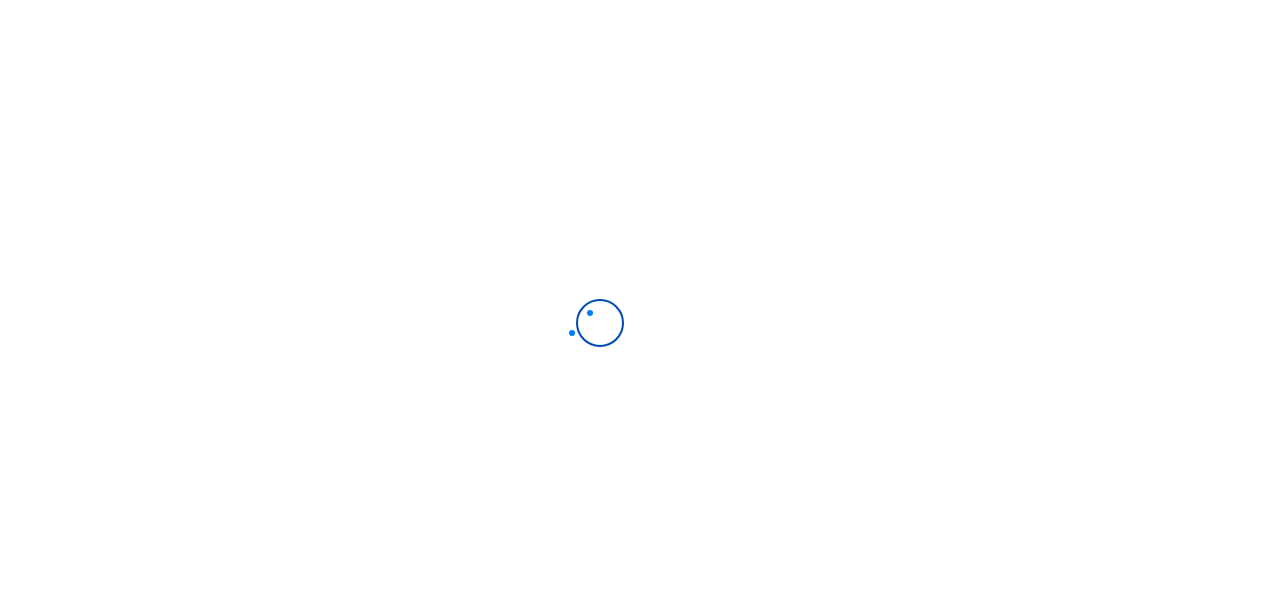 scroll, scrollTop: 0, scrollLeft: 0, axis: both 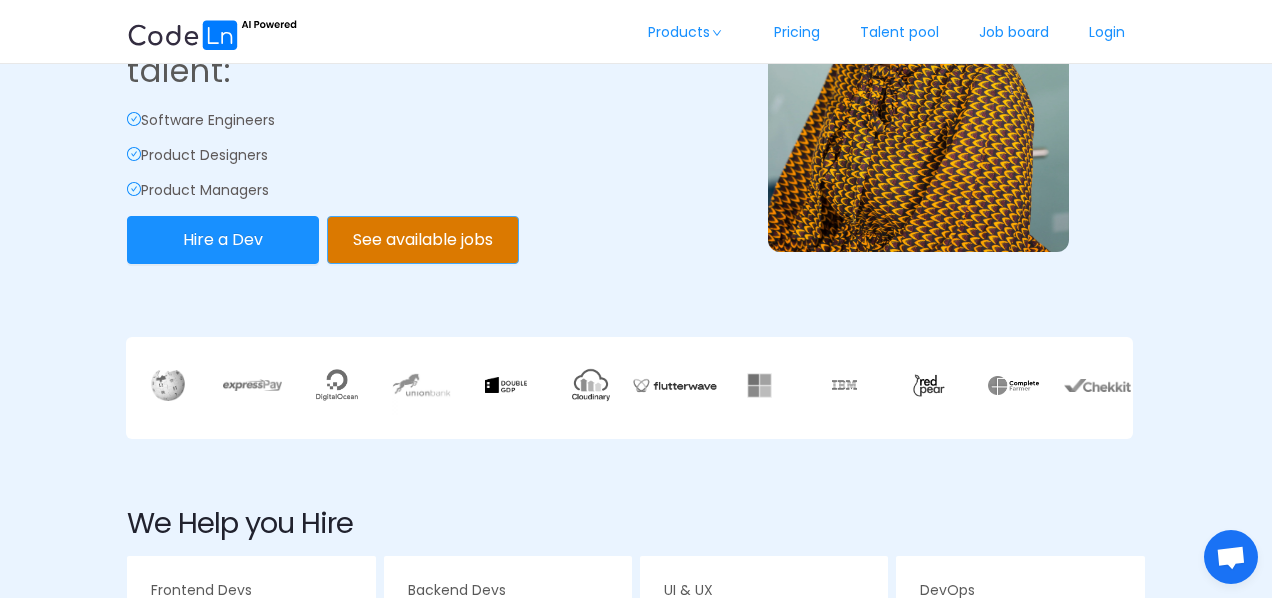 click on "See available jobs" at bounding box center (423, 240) 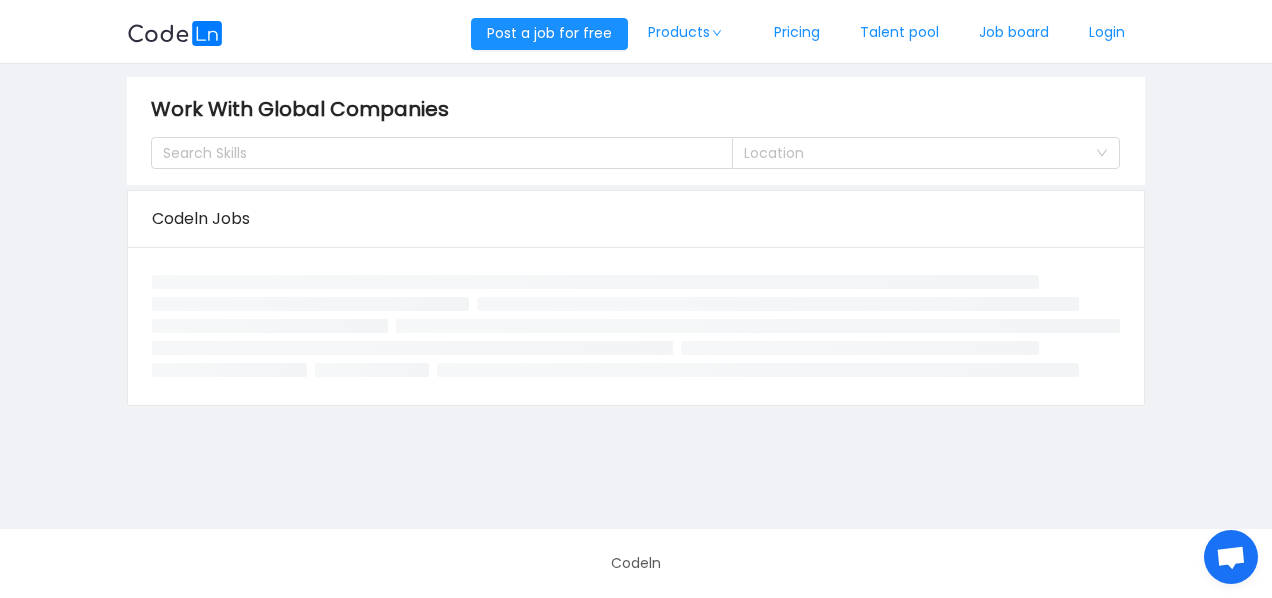 scroll, scrollTop: 0, scrollLeft: 0, axis: both 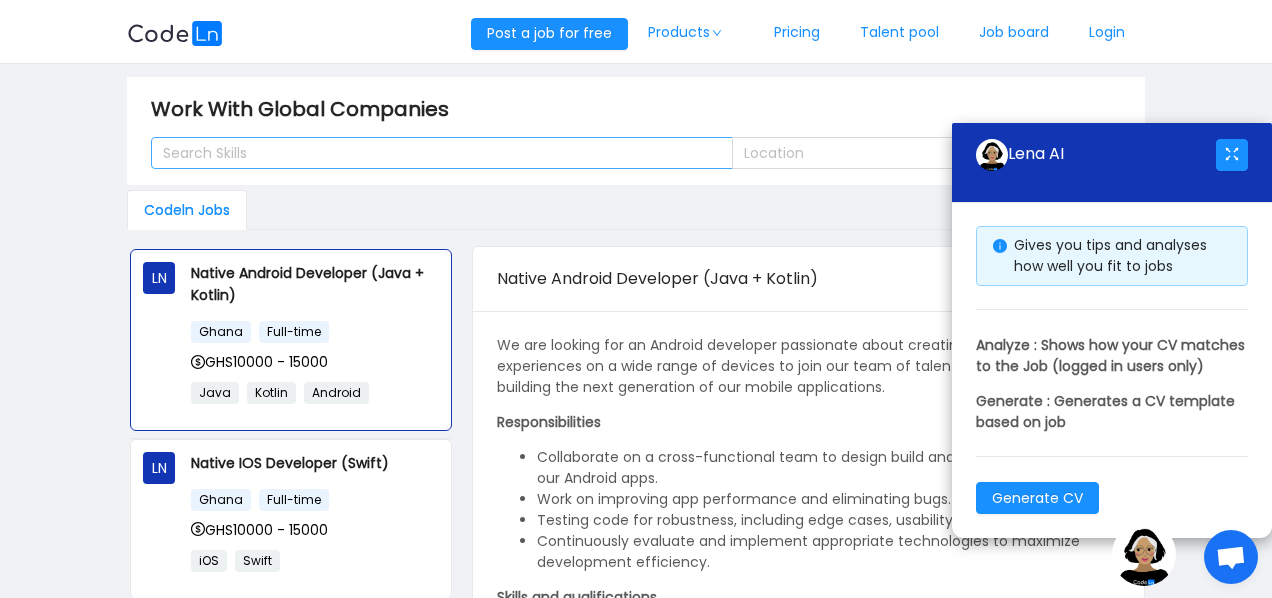click on "Search Skills" at bounding box center (433, 153) 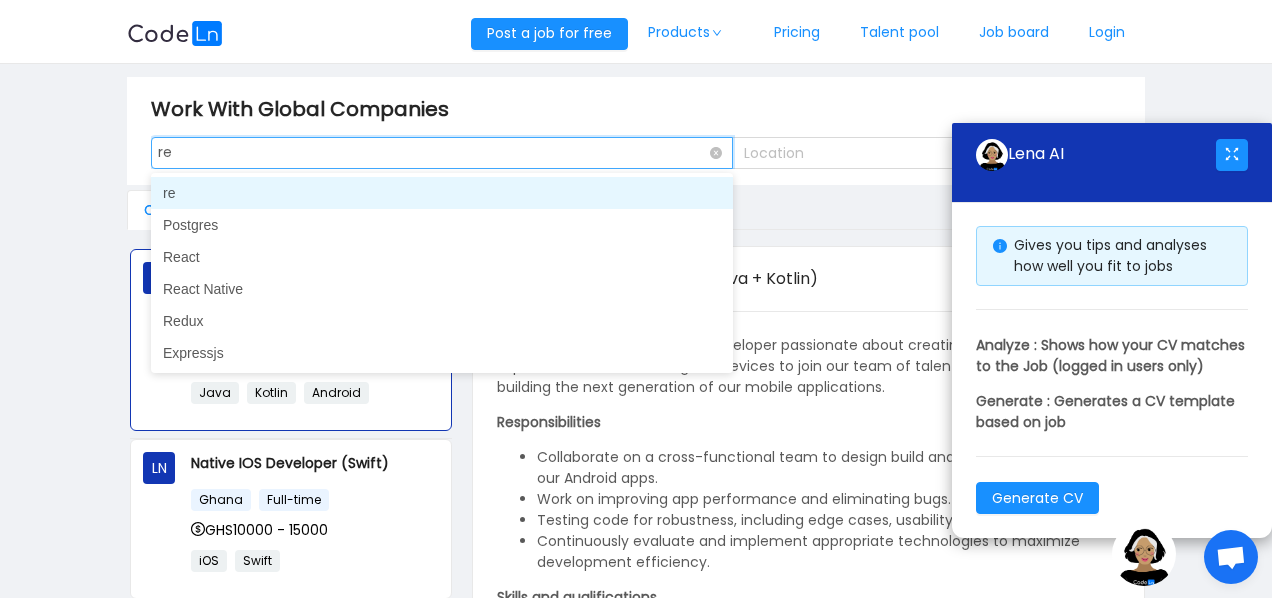 type on "rea" 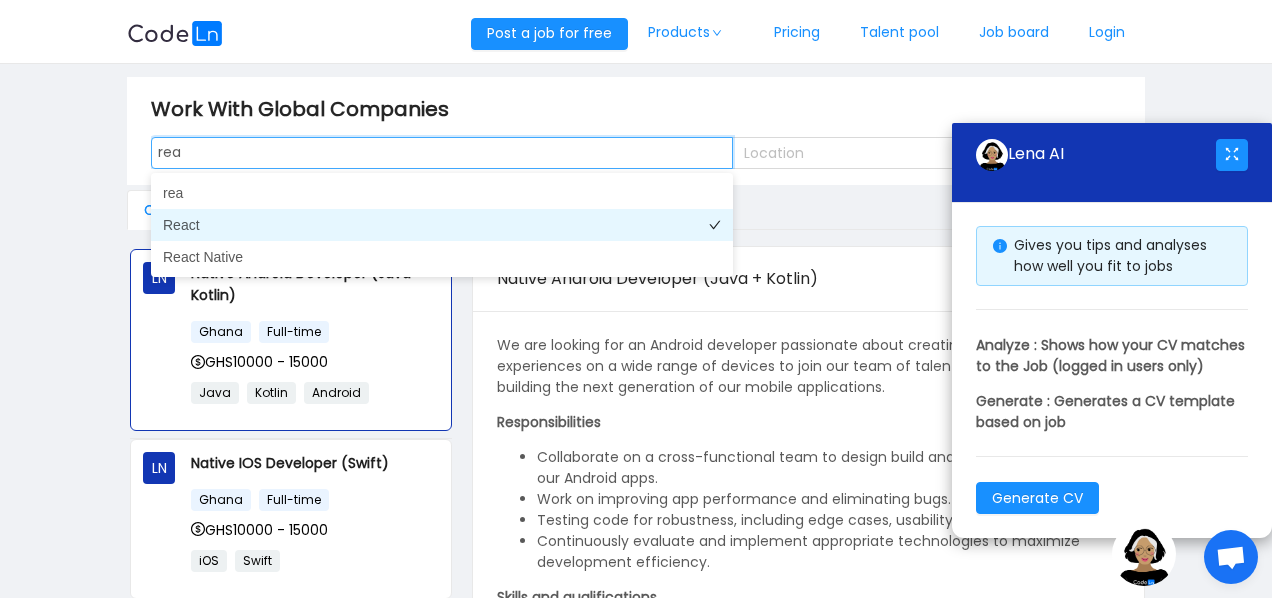 click on "React" at bounding box center (442, 225) 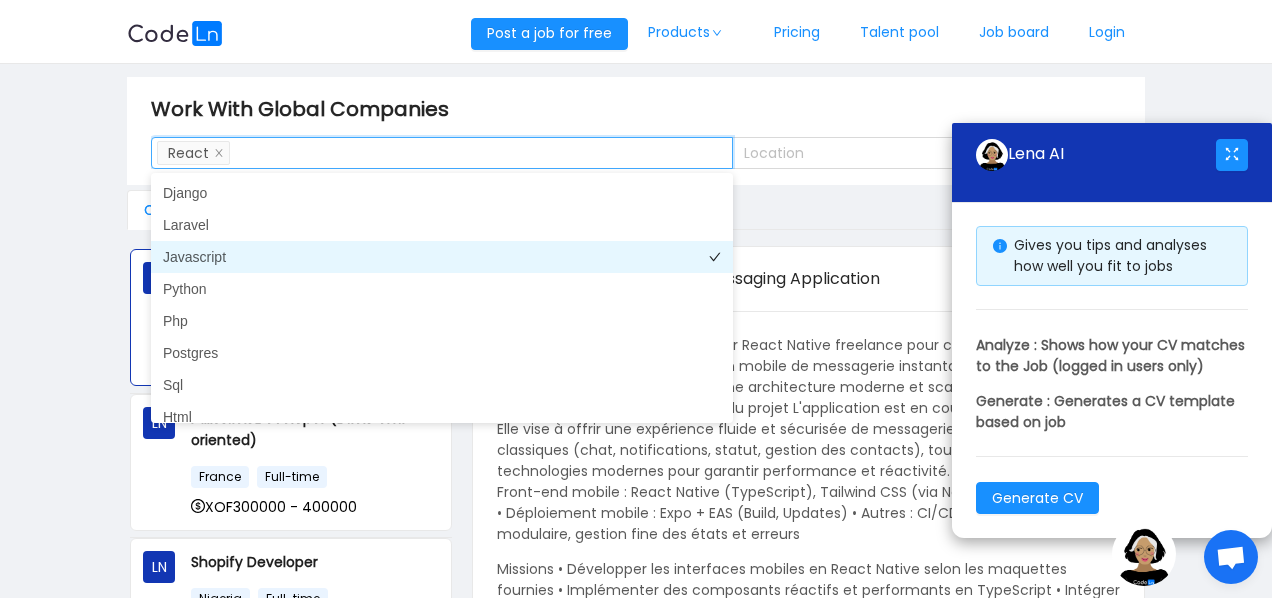 click on "Javascript" at bounding box center [442, 257] 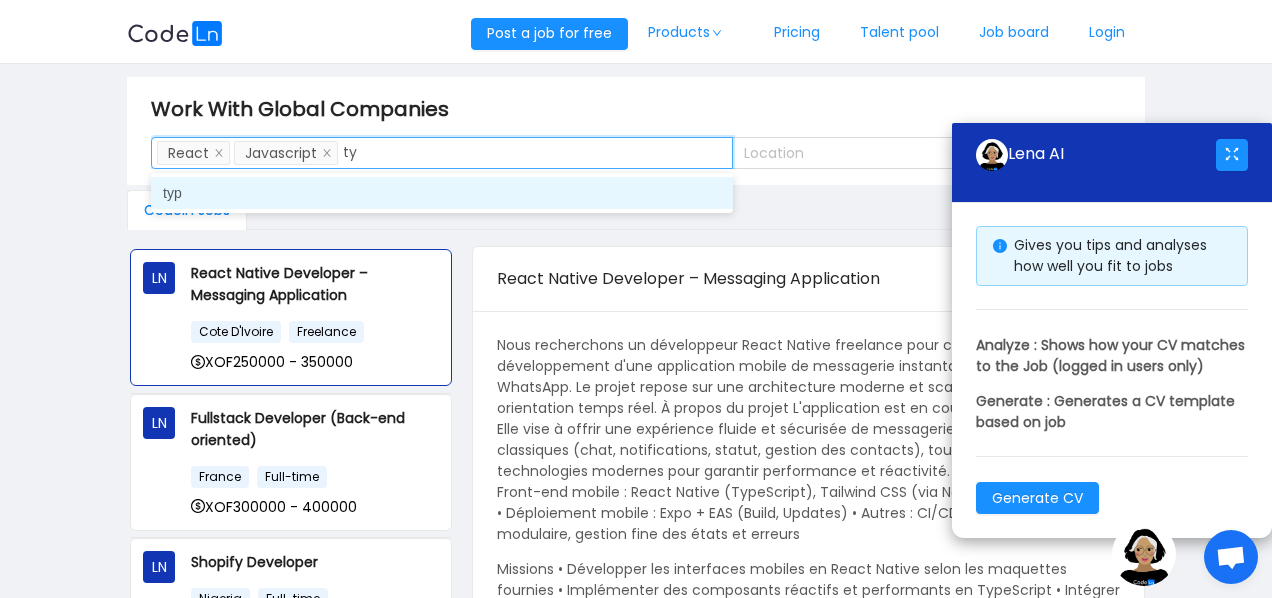 type on "t" 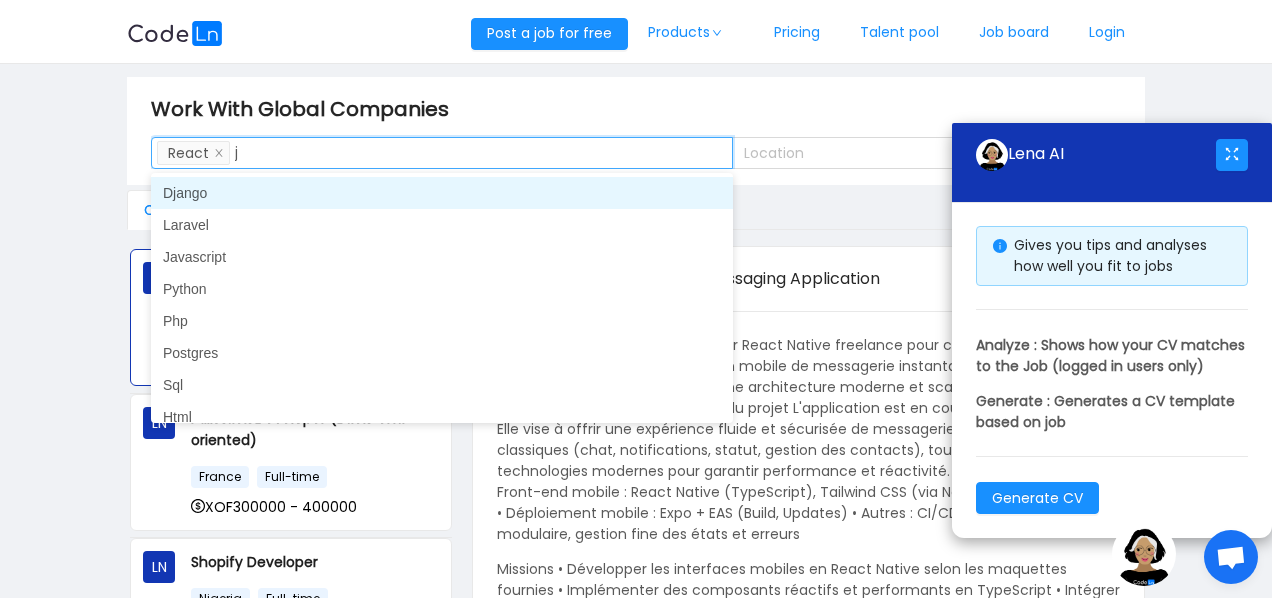 type on "ja" 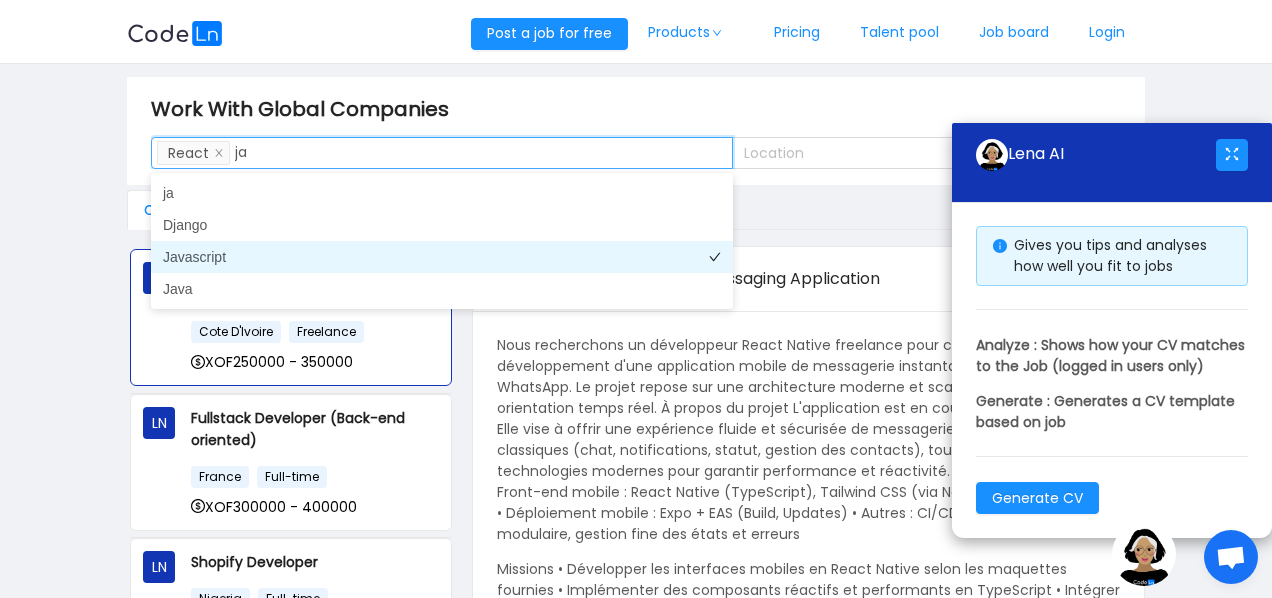 click on "Javascript" at bounding box center [442, 257] 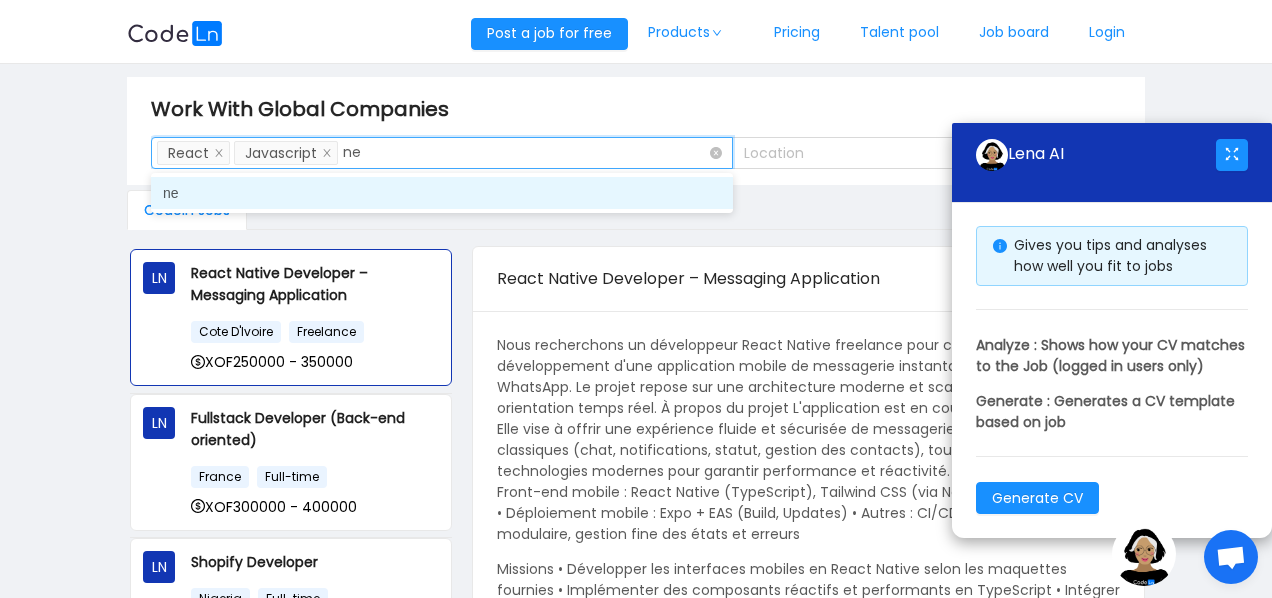 type on "n" 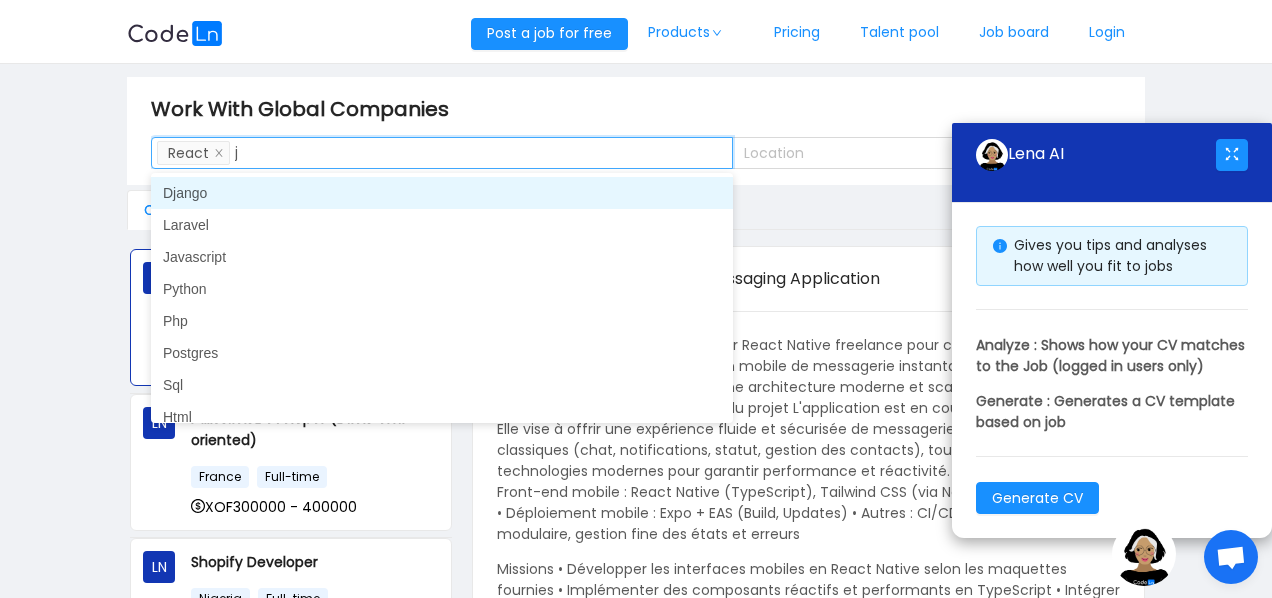 type on "ja" 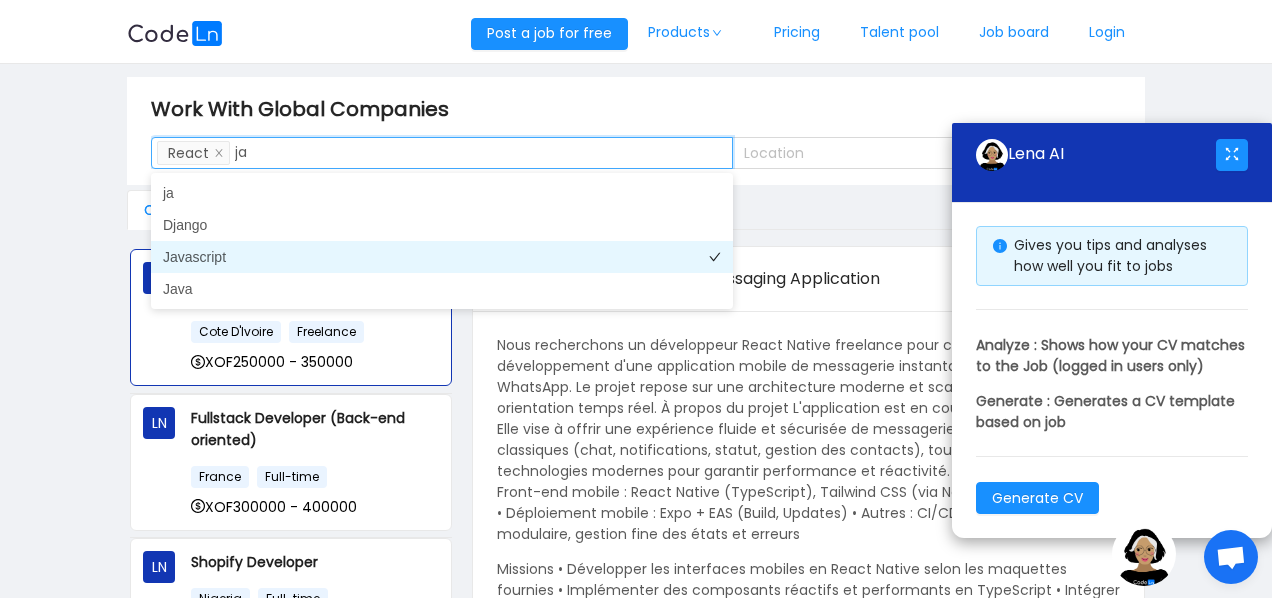 click on "Javascript" at bounding box center [442, 257] 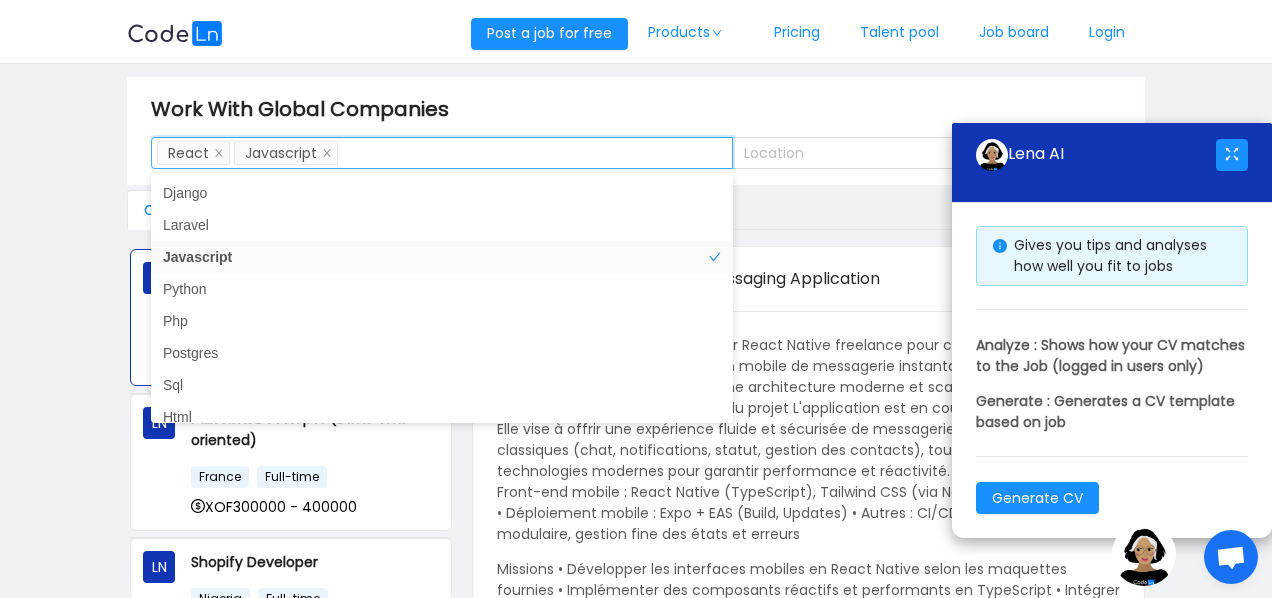 click on "Work With Global Companies Search Skills
React
Javascript
Location   Codeln Jobs
LN
React Native Developer – Messaging Application
Cote D"Ivoire   Freelance  XOF250000 - 350000
LN
Fullstack Developer (Back-end oriented)
France   Full-time  XOF300000 - 400000
LN
Shopify Developer
Nigeria   Full-time  USD300 - 500
LN
QA Automation Engineer
Ghana   Full-time  GHS3000 - 6000
LN
Backend Engineer
Nigeria   Remote  NGN600000 - 1000000
LN
Native Android Developer (Java + Kotlin)
Ghana   Full-time  GHS10000 - 15000
Java Kotlin Android
LN
Native IOS Developer (Swift)
Ghana   Full-time  GHS10000 - 15000
iOS Swift
LN
Smart Contract Developer
Ghana   Full-time  GHS2000 - 2500
Nigeria" at bounding box center [636, 373] 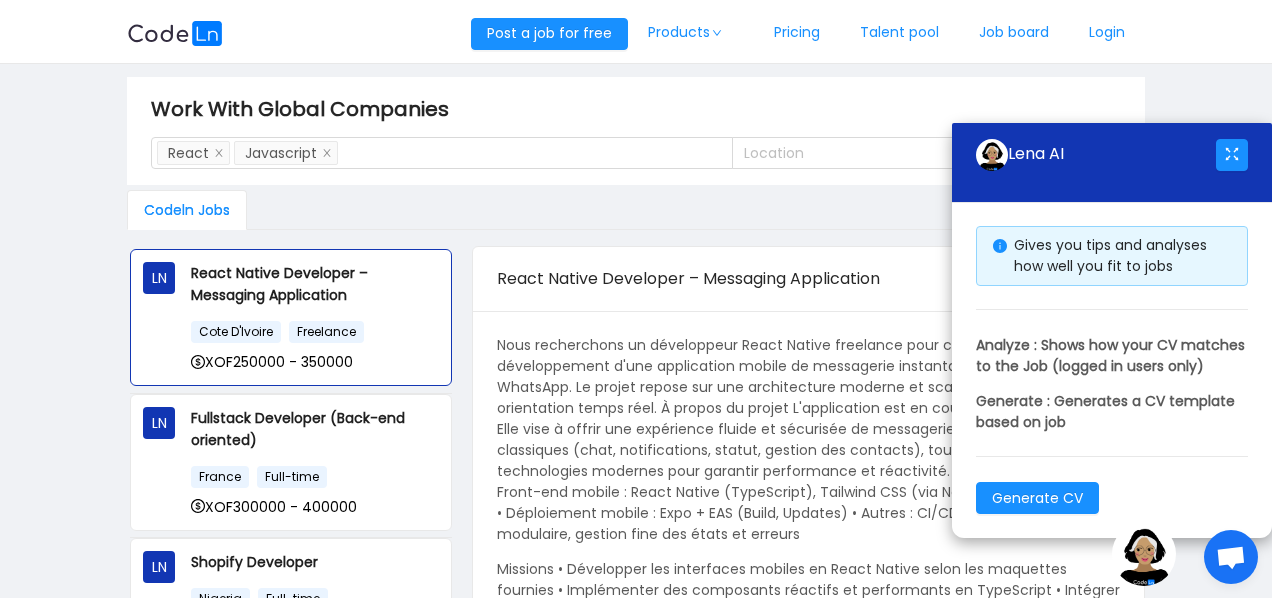 click on "Codeln Jobs" at bounding box center [636, 210] 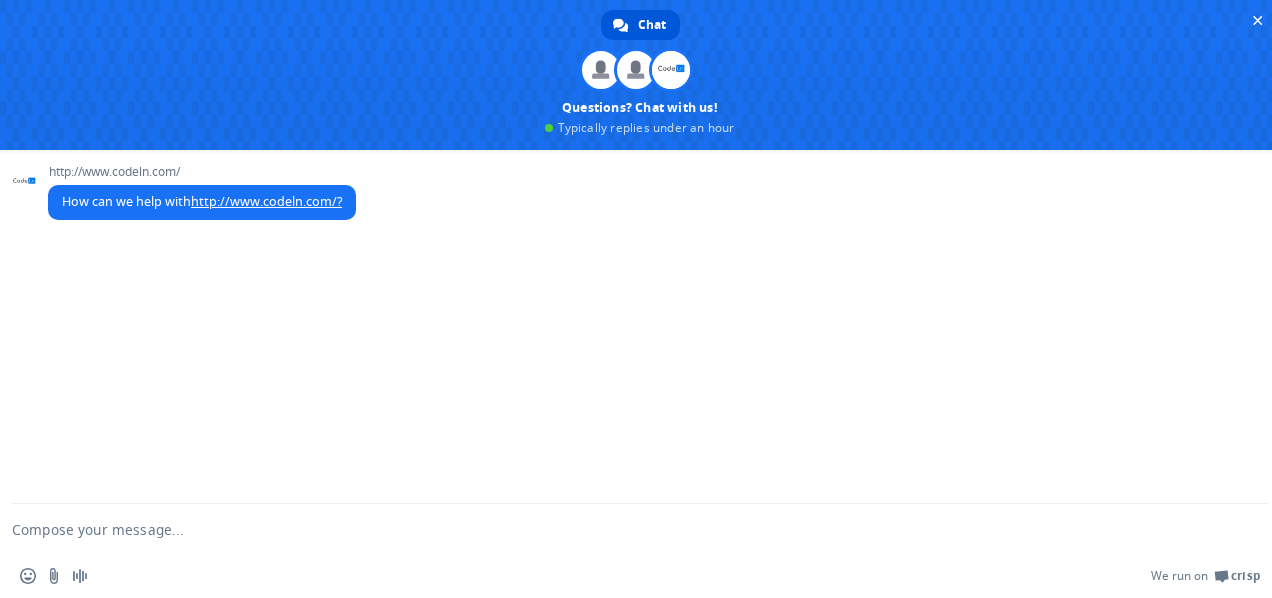 click on "Chat dennis Anu Questions? Chat with us! Typically replies under an hour Network offline. Reconnecting... No messages can be received or sent for now. http://www.codeln.com/ How can we help with  http://www.codeln.com/? Send a file Insert an emoji Send a file Audio message We run on Crisp" at bounding box center [640, 299] 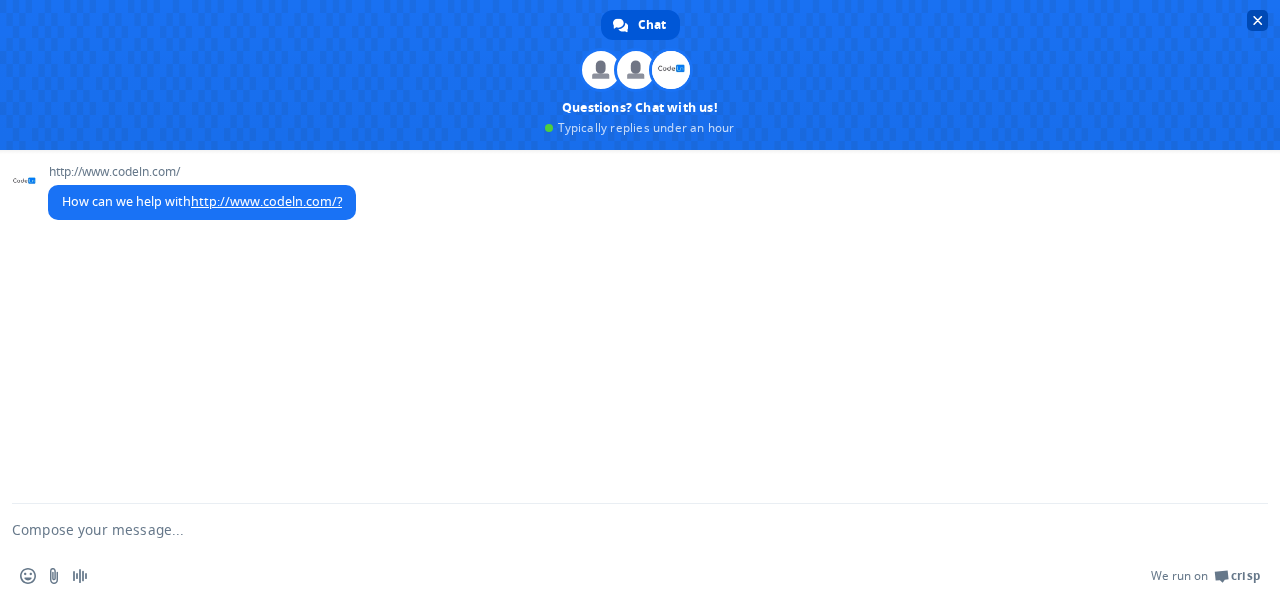click at bounding box center (1258, 20) 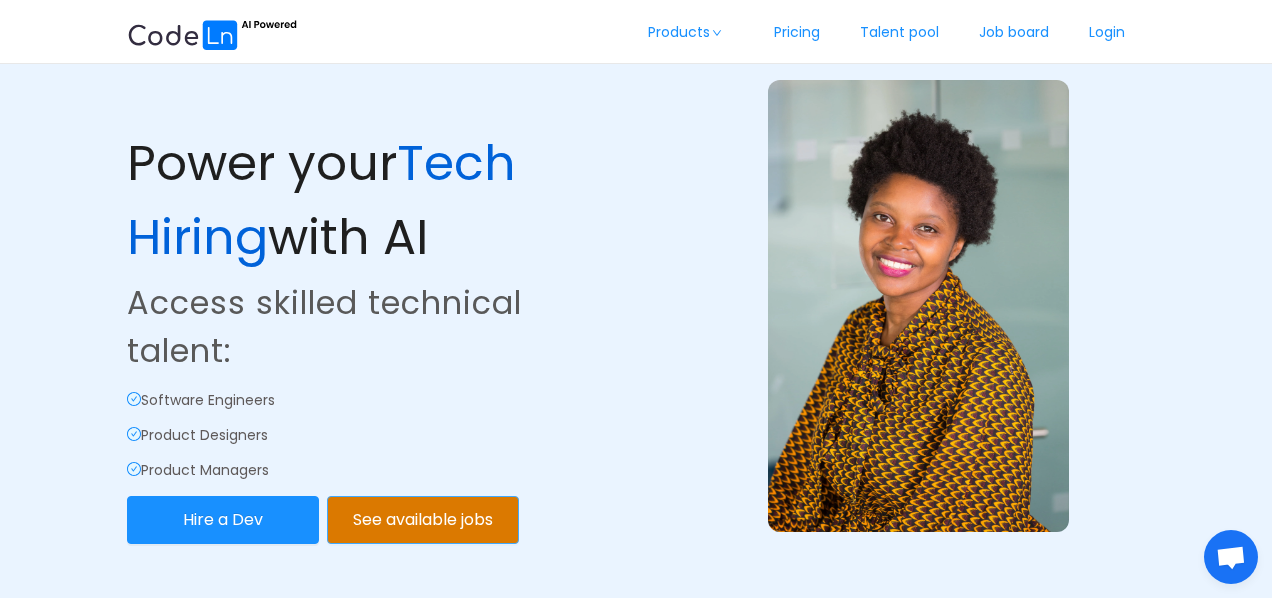 click on "See available jobs" at bounding box center (423, 520) 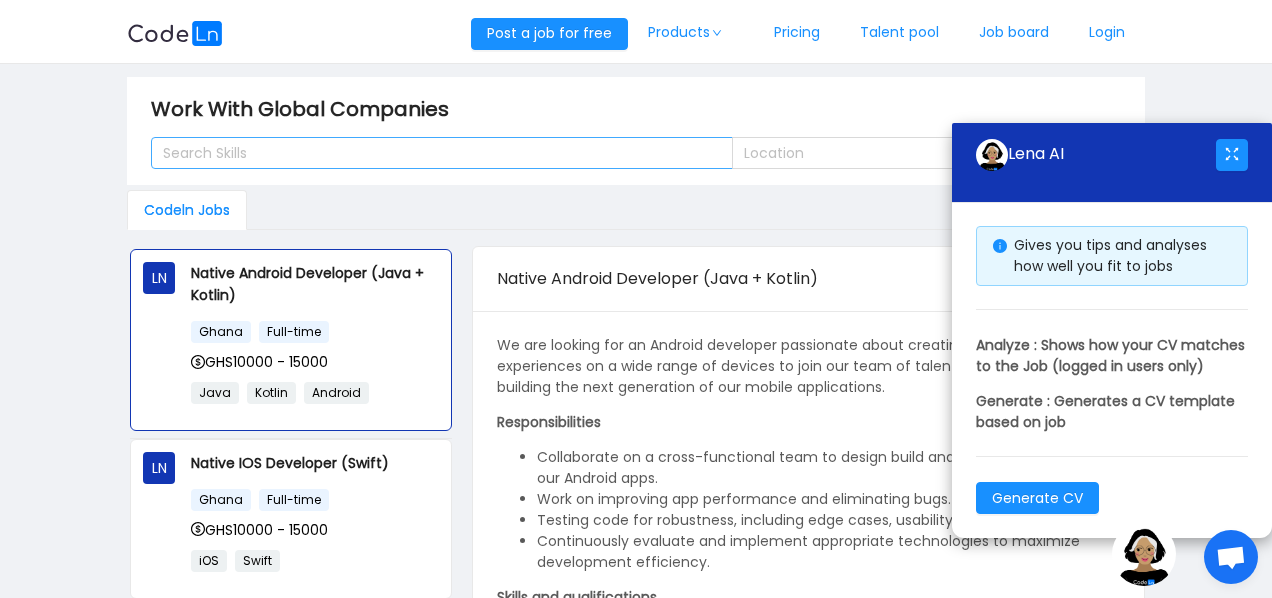 click on "Search Skills" at bounding box center (433, 153) 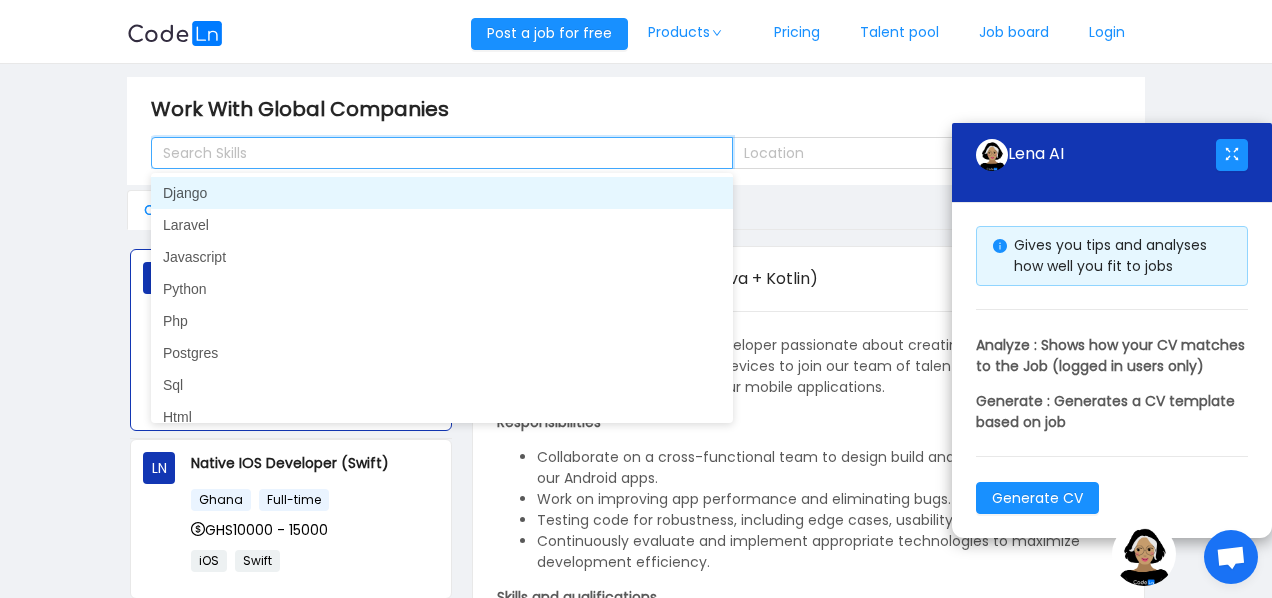 click at bounding box center (1144, 554) 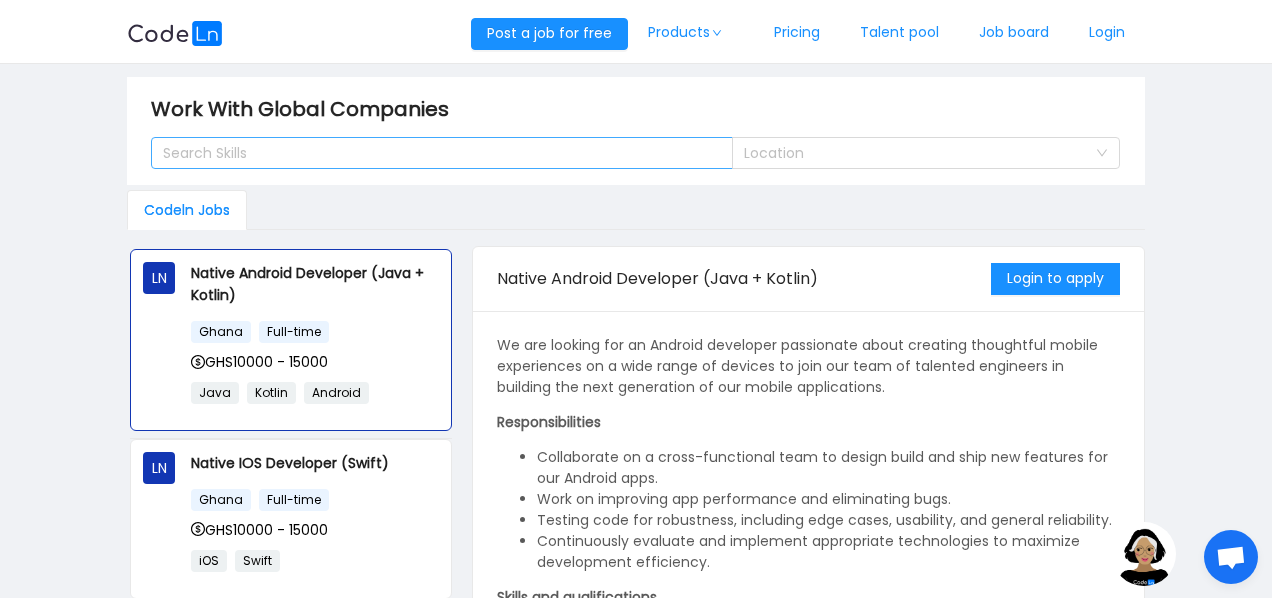click on "Search Skills" at bounding box center (433, 153) 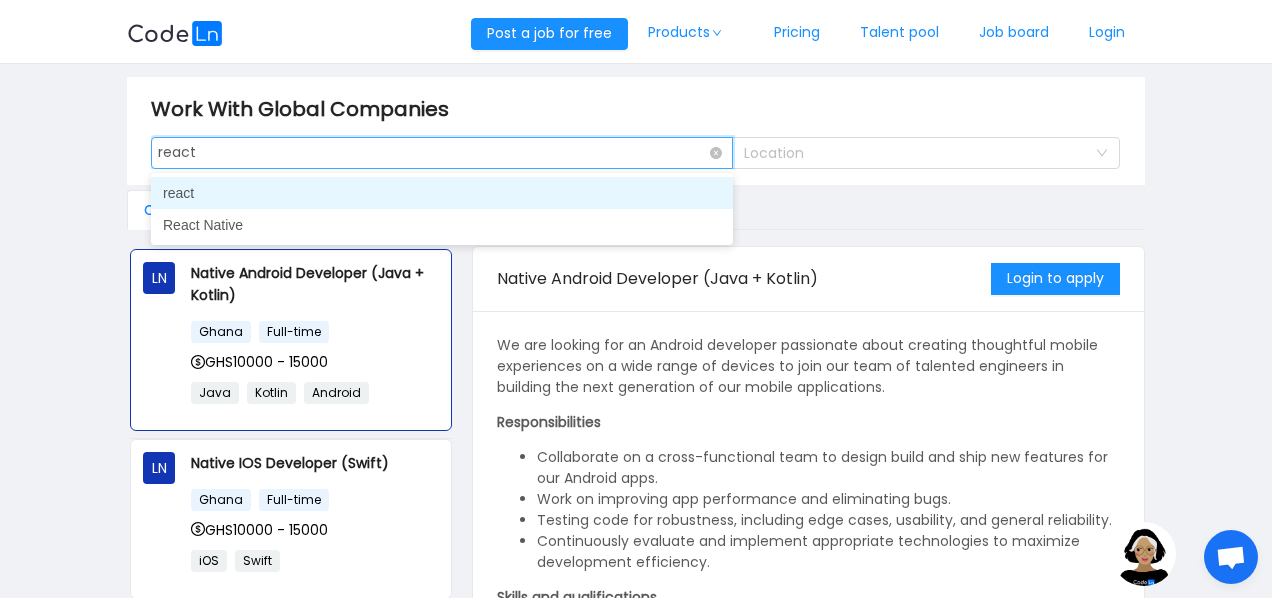 type on "react" 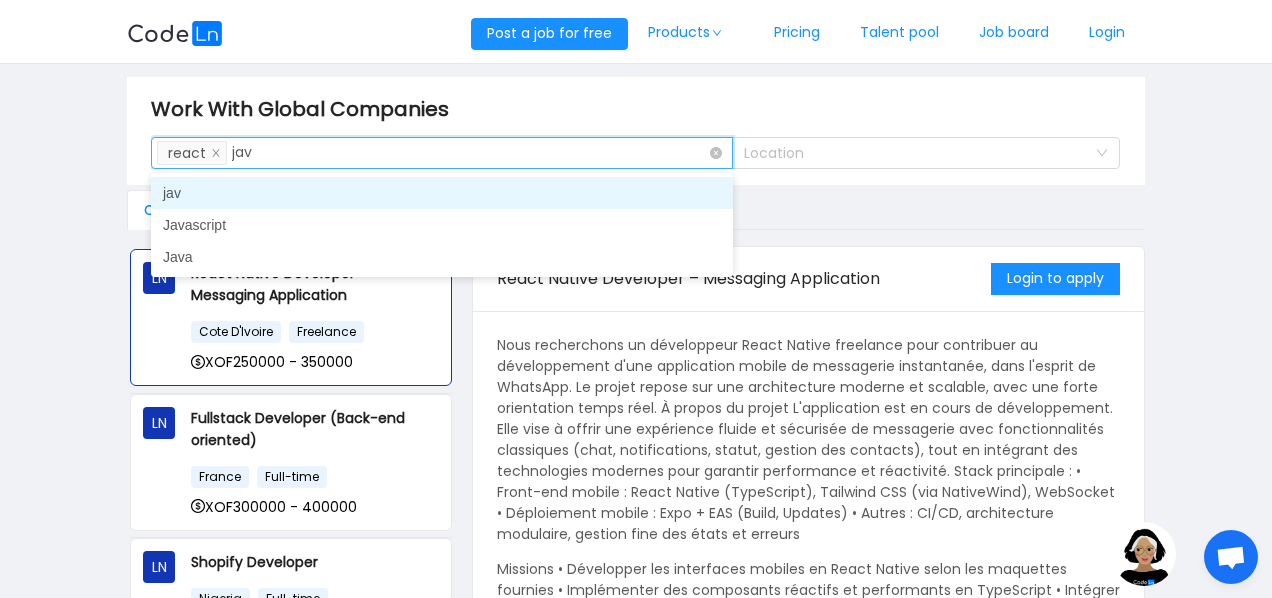 type on "java" 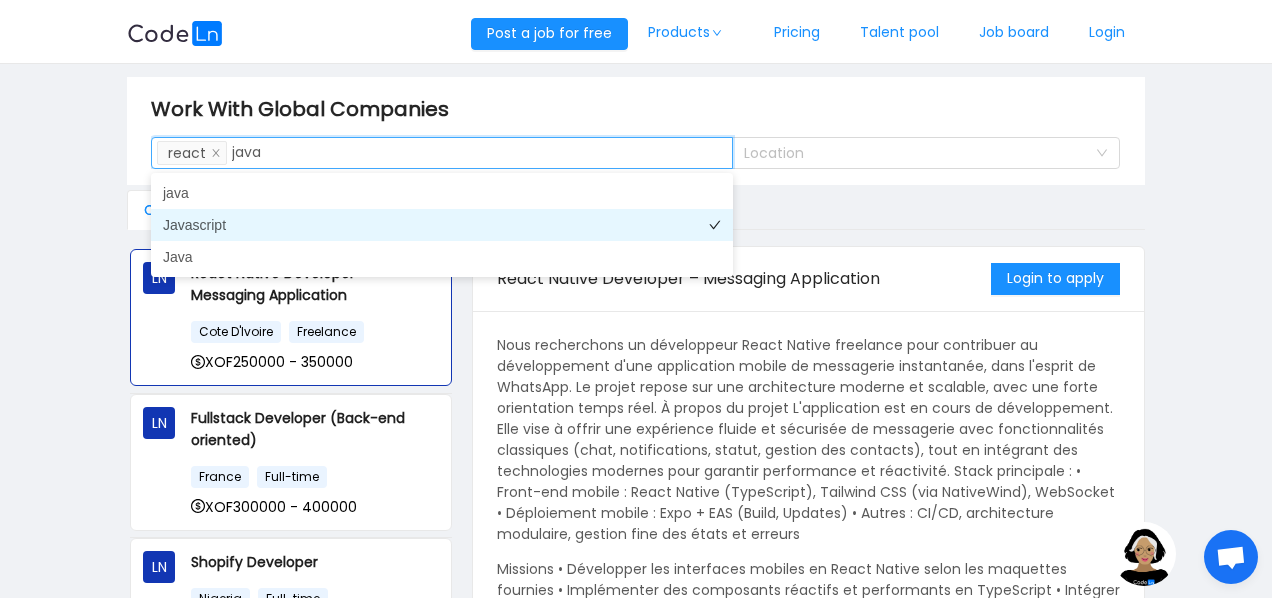click on "Javascript" at bounding box center (442, 225) 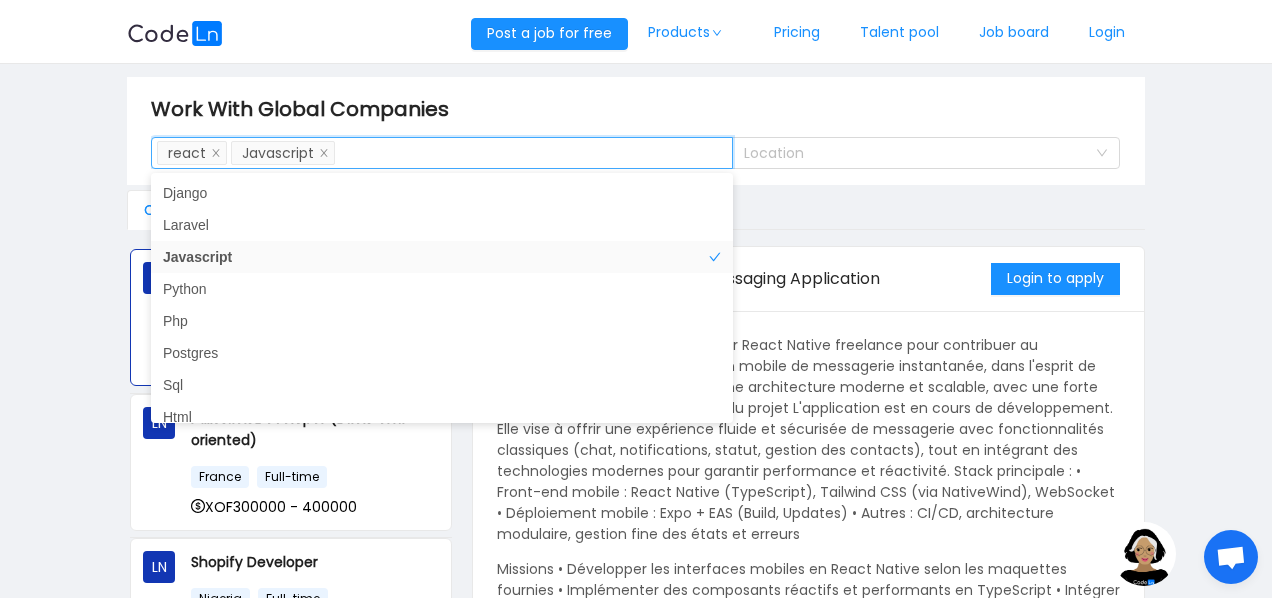 click on "Codeln Jobs" at bounding box center [636, 210] 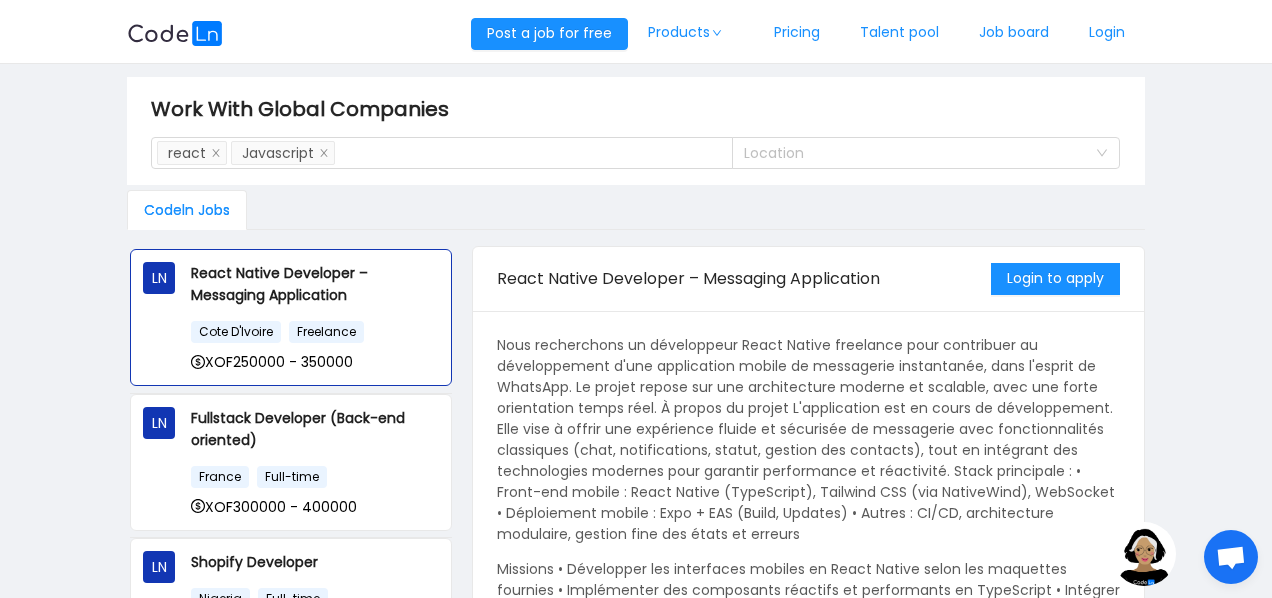 click on "Codeln Jobs" at bounding box center [187, 210] 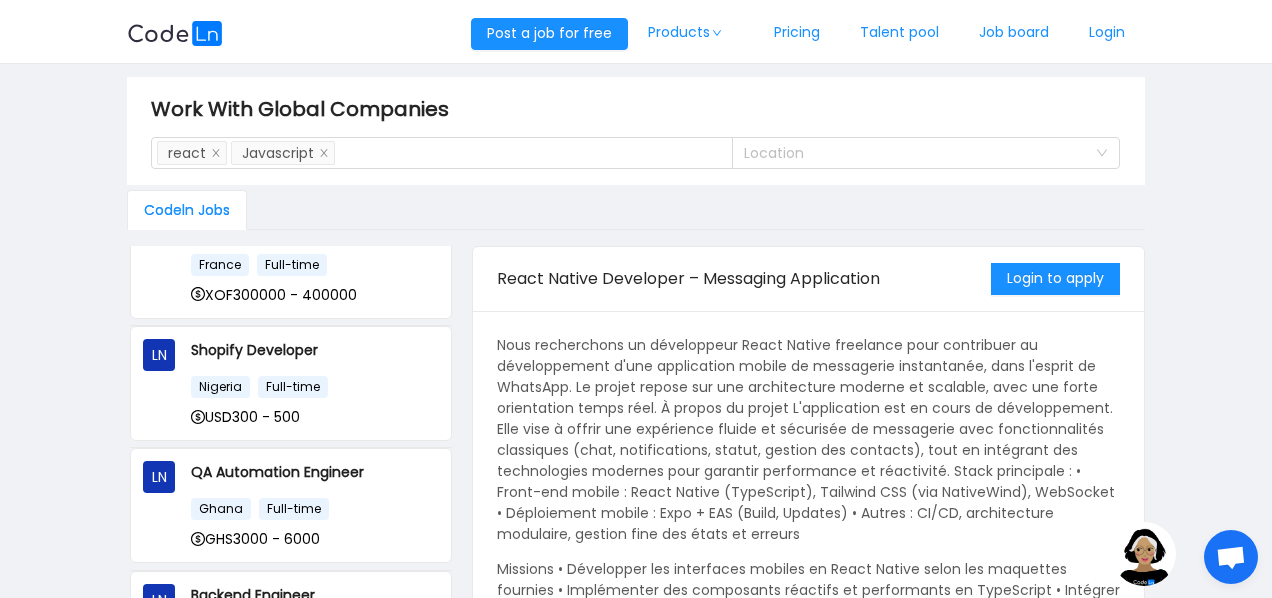 scroll, scrollTop: 216, scrollLeft: 0, axis: vertical 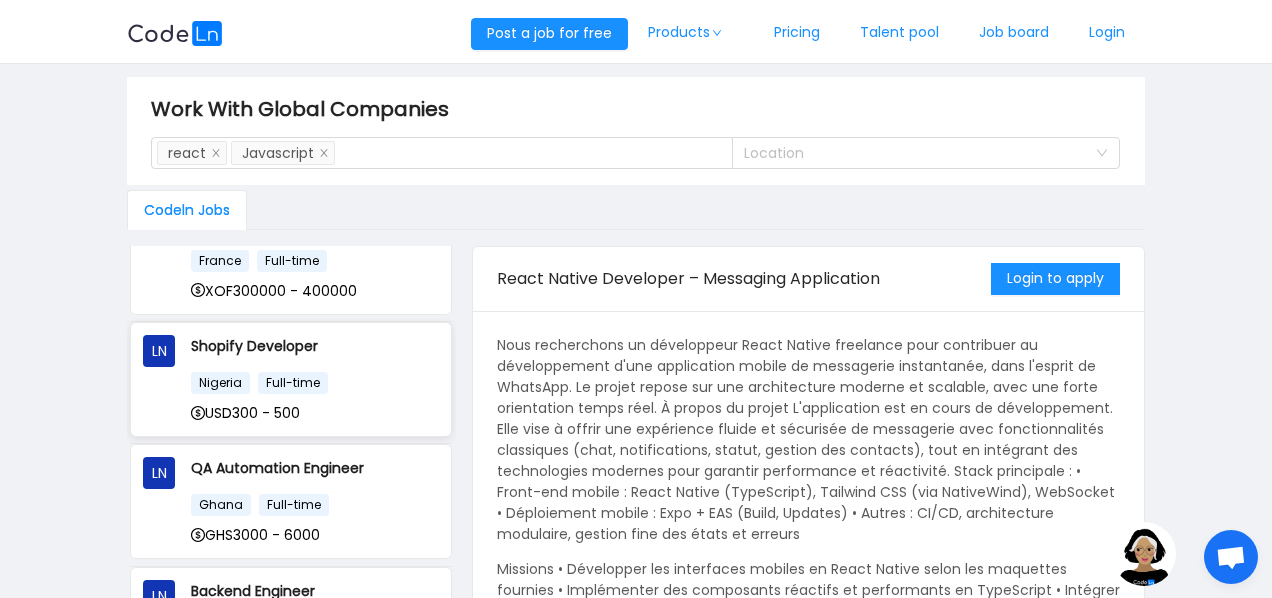 drag, startPoint x: 288, startPoint y: 341, endPoint x: 240, endPoint y: 339, distance: 48.04165 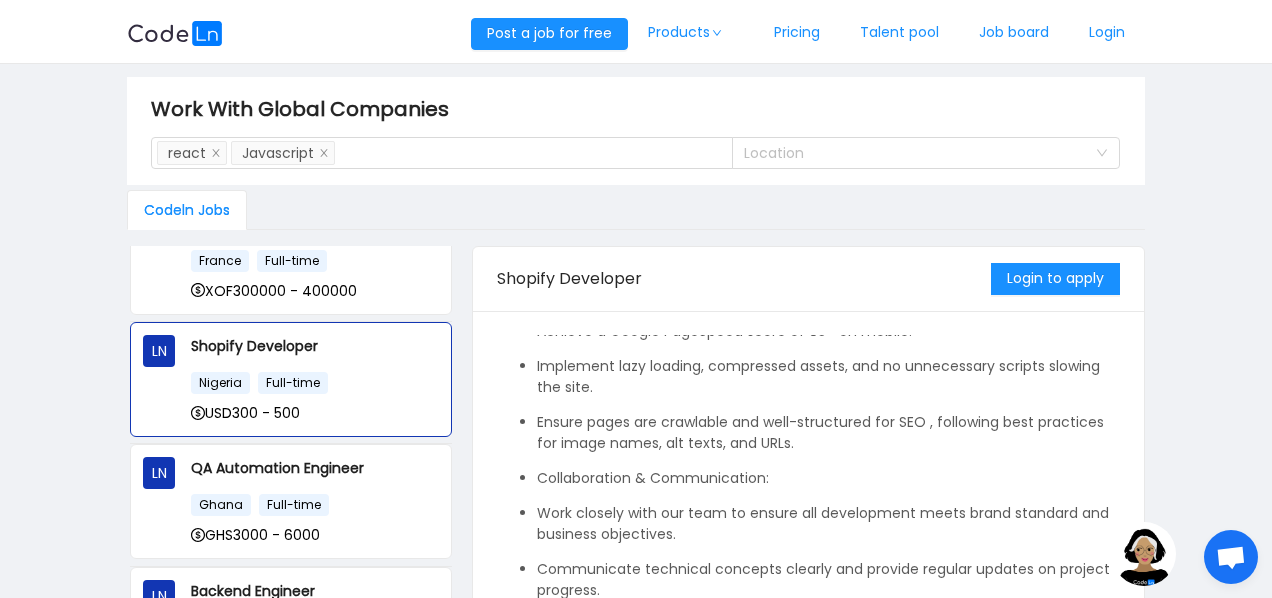 scroll, scrollTop: 1587, scrollLeft: 0, axis: vertical 